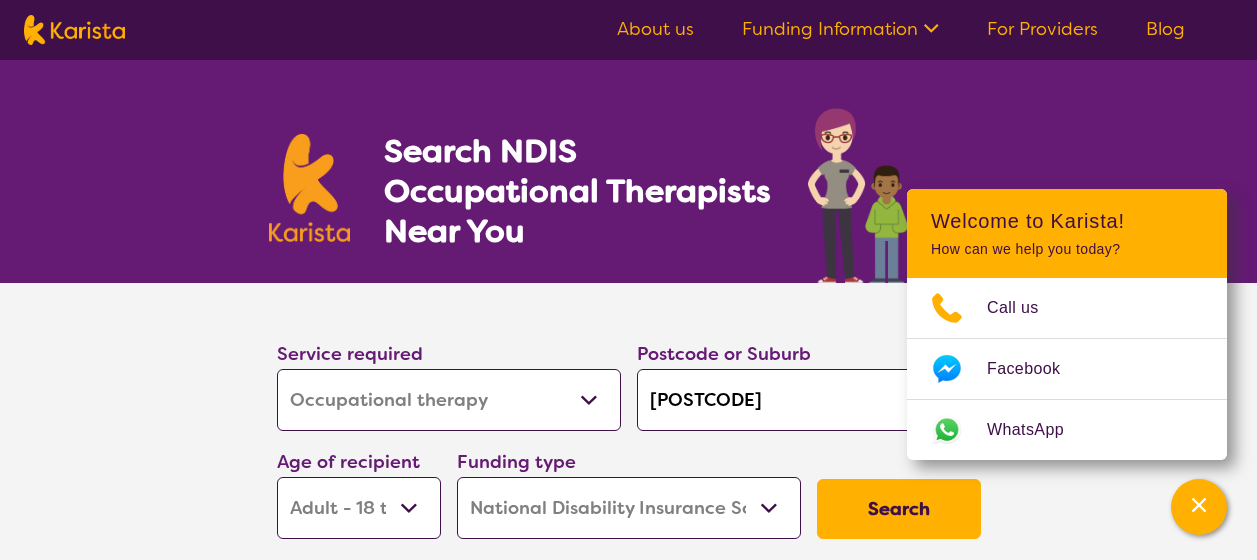select on "Occupational therapy" 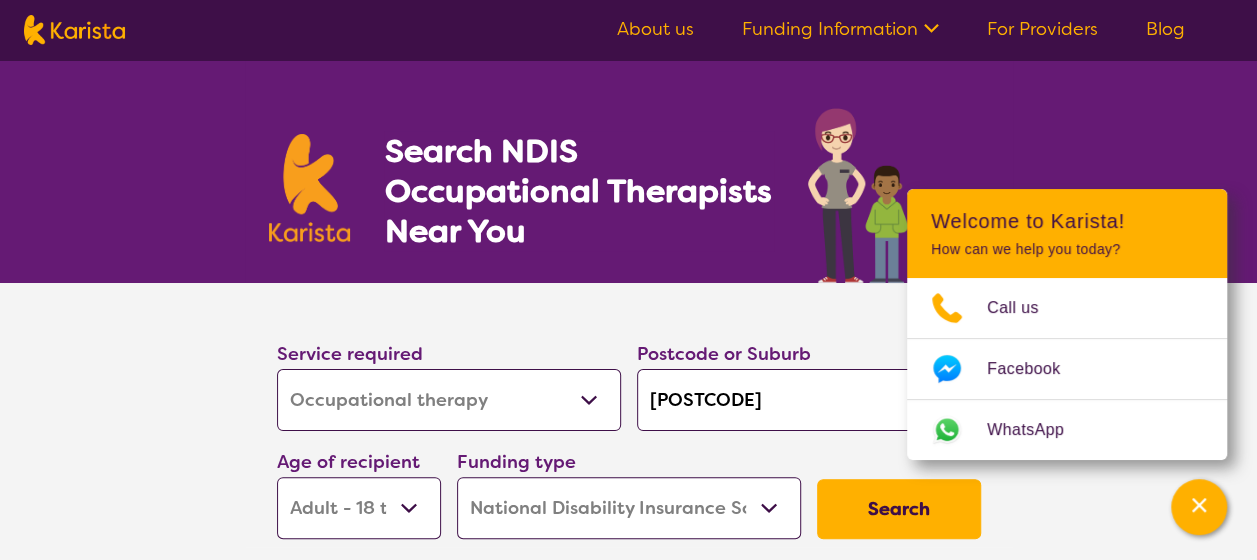 click on "[POSTCODE]" at bounding box center (809, 400) 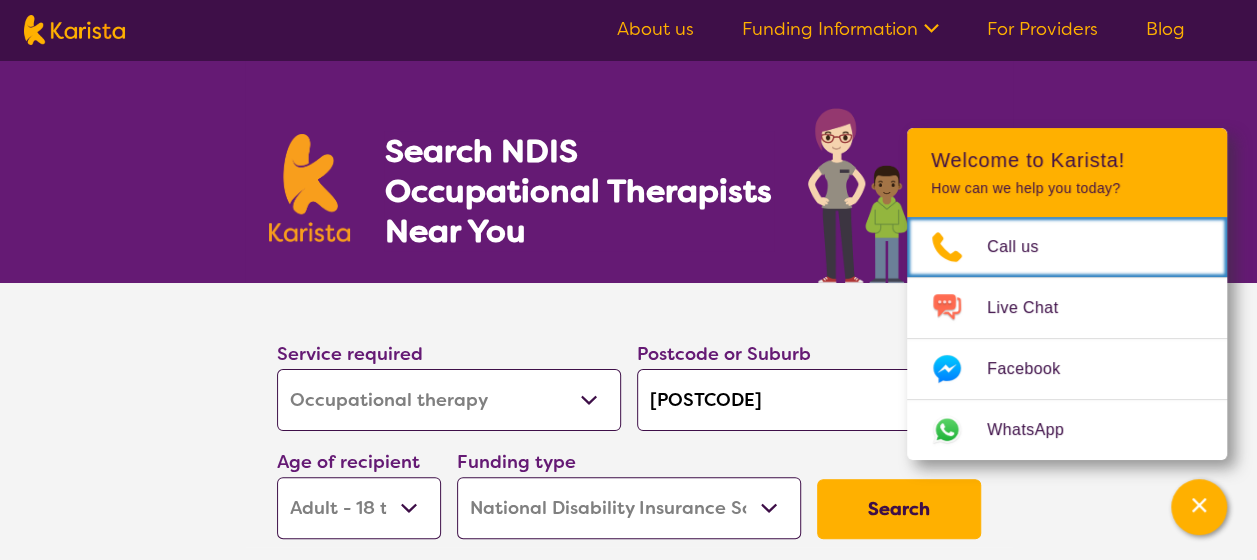 drag, startPoint x: 0, startPoint y: 0, endPoint x: 597, endPoint y: 381, distance: 708.21606 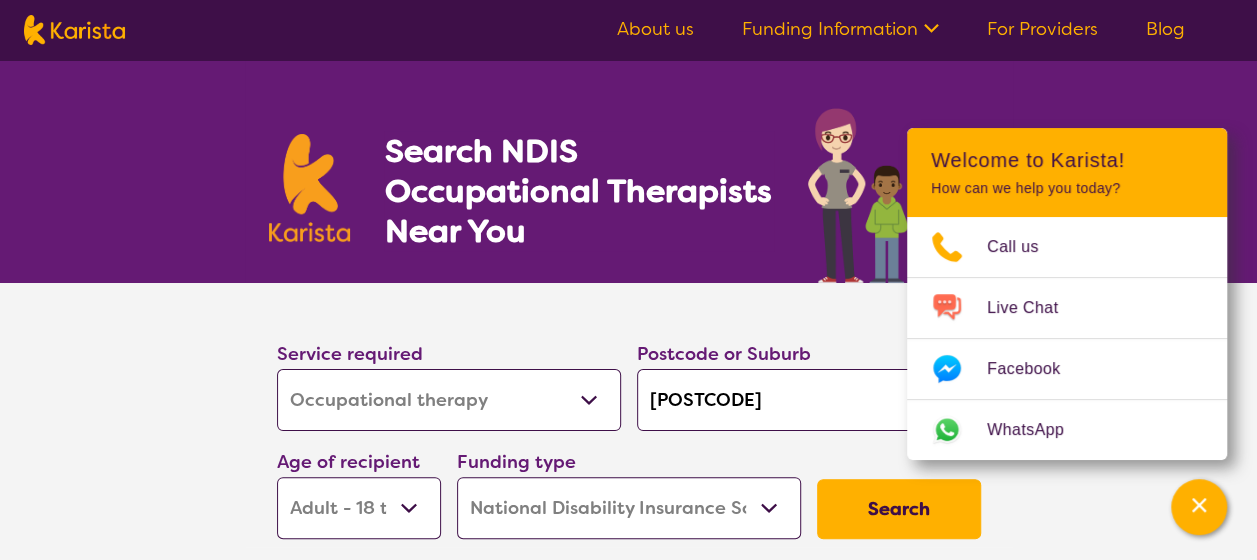 drag, startPoint x: 712, startPoint y: 395, endPoint x: 620, endPoint y: 394, distance: 92.00543 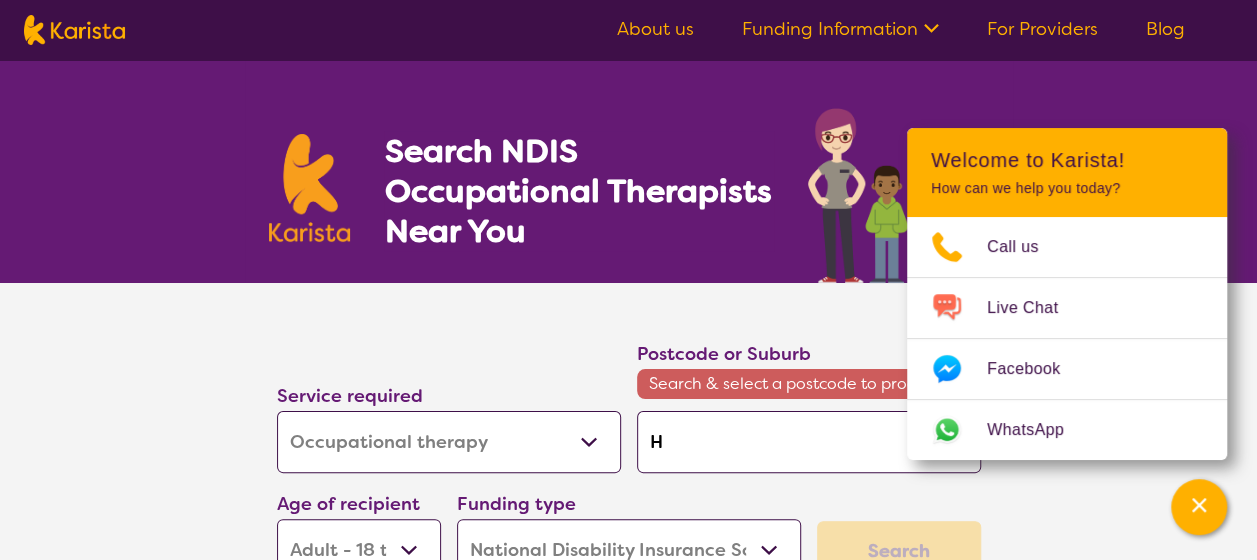 type on "[FIRST]" 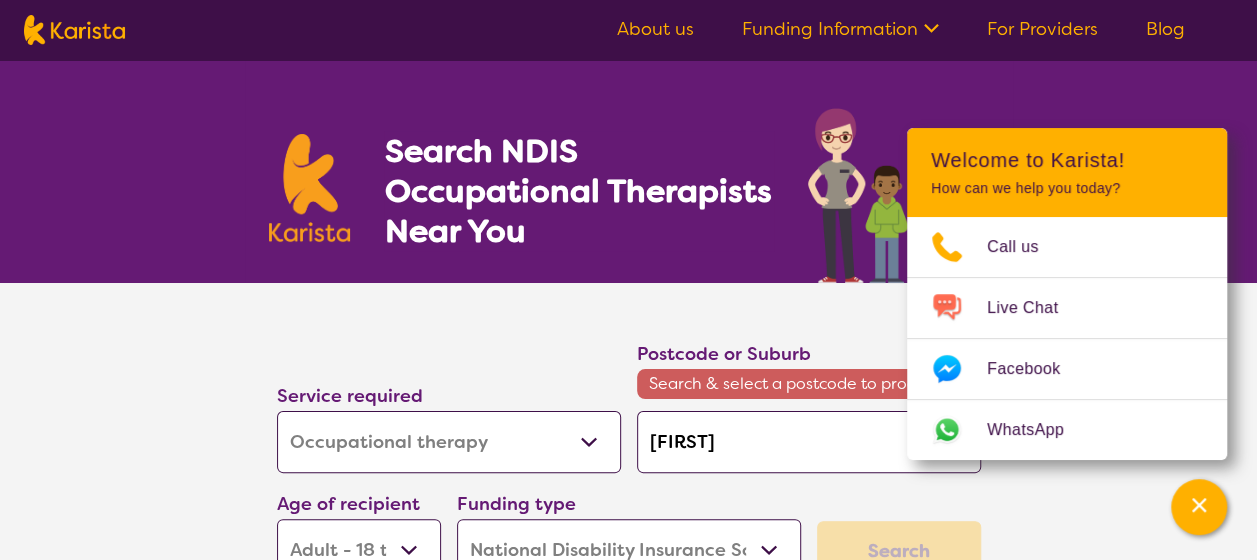 type on "[FIRST]" 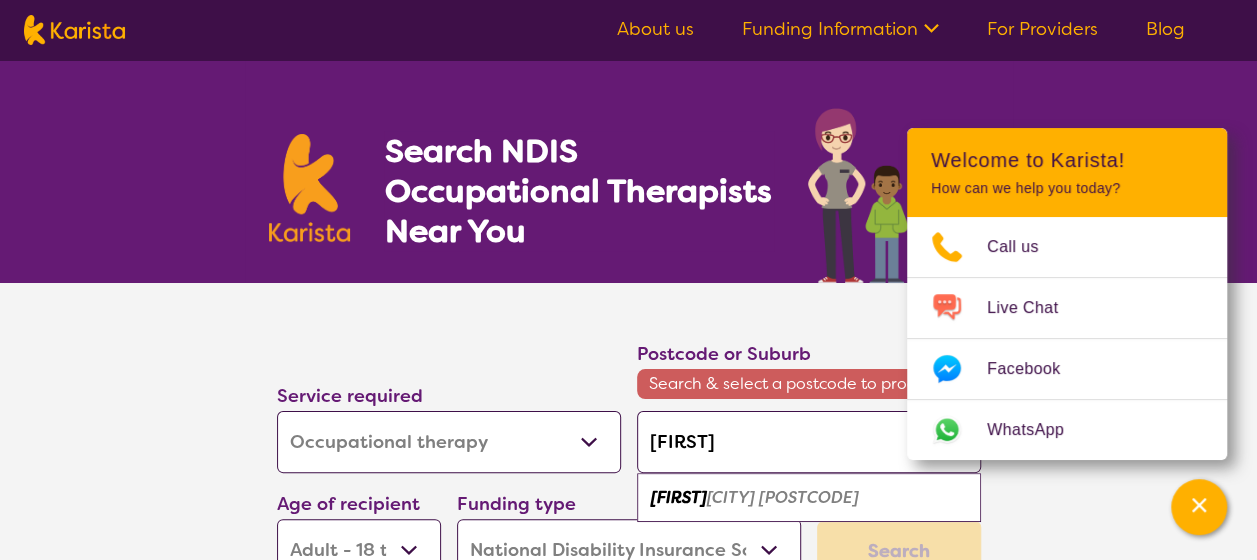 type on "[FIRST]" 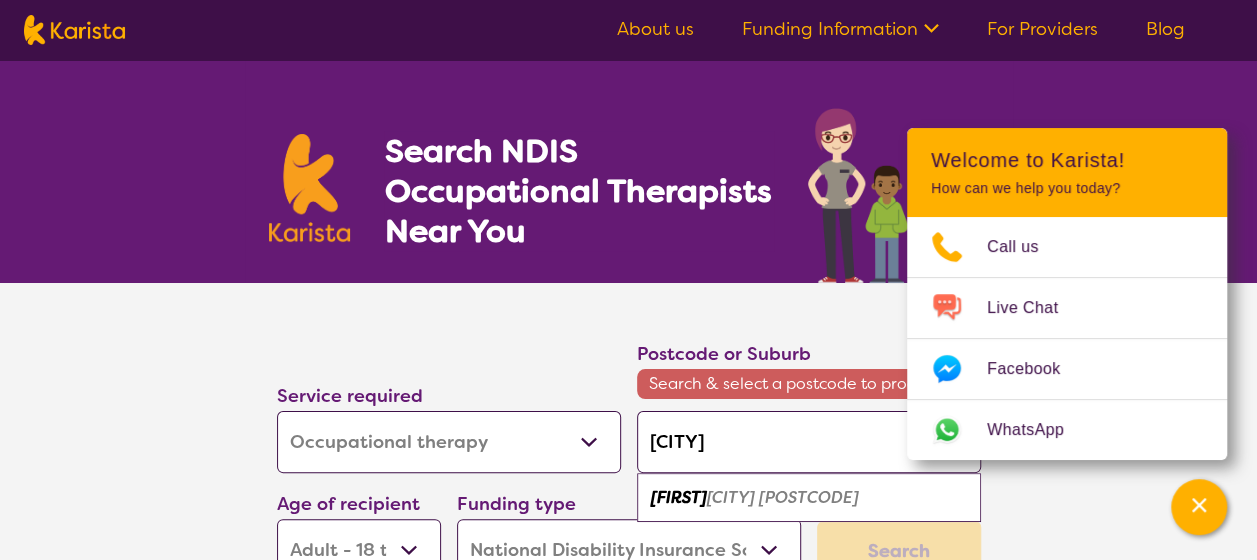 type on "[CITY]" 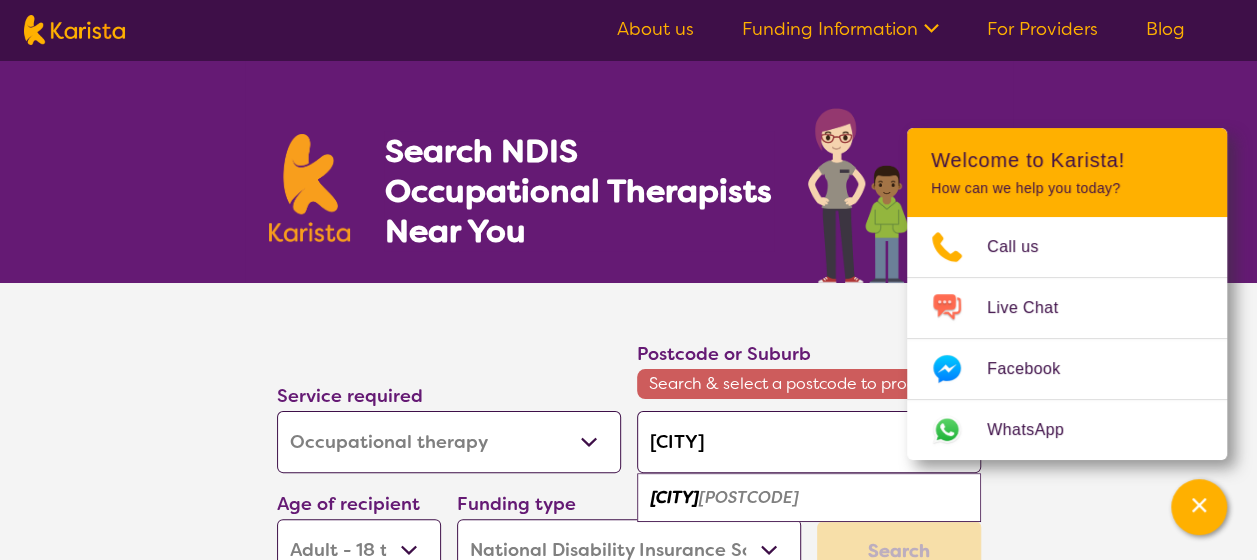 click on "[CITY]" at bounding box center [675, 497] 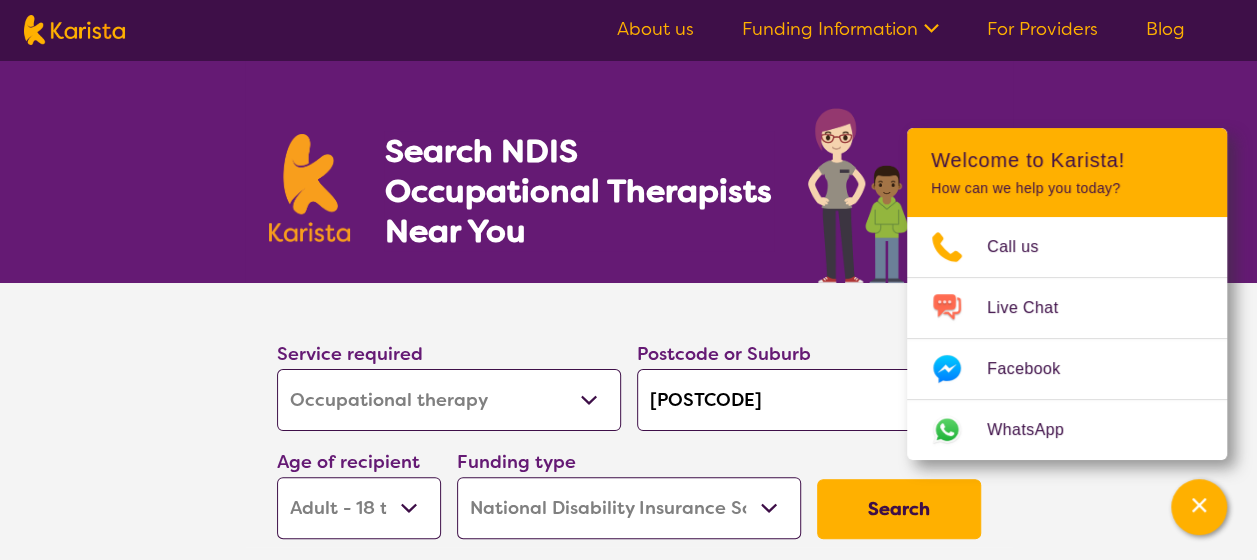 click on "Search" at bounding box center [899, 509] 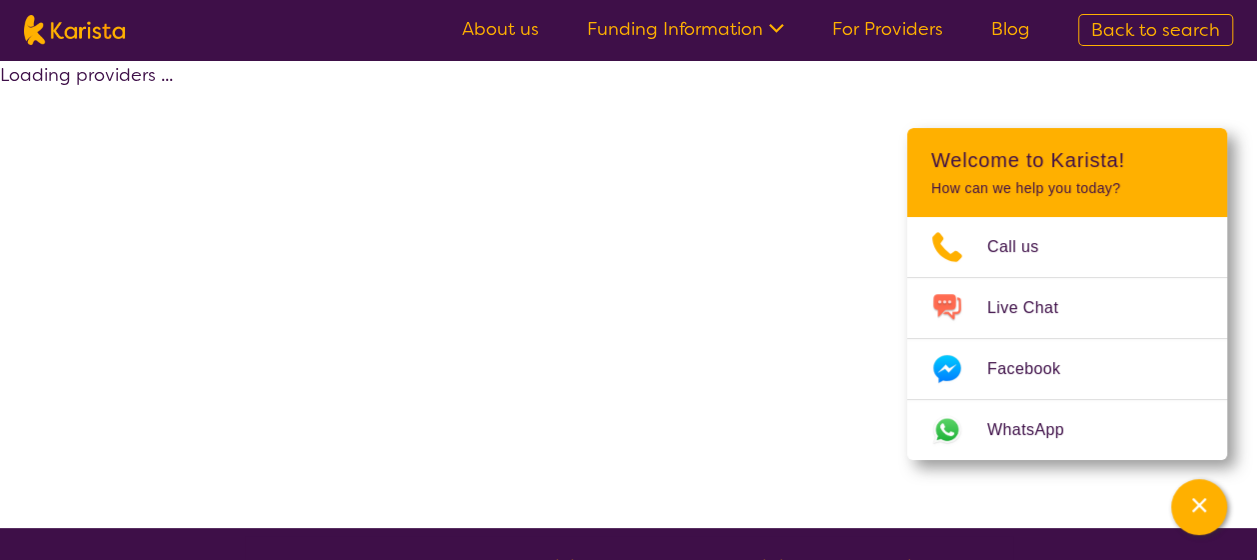 select on "by_score" 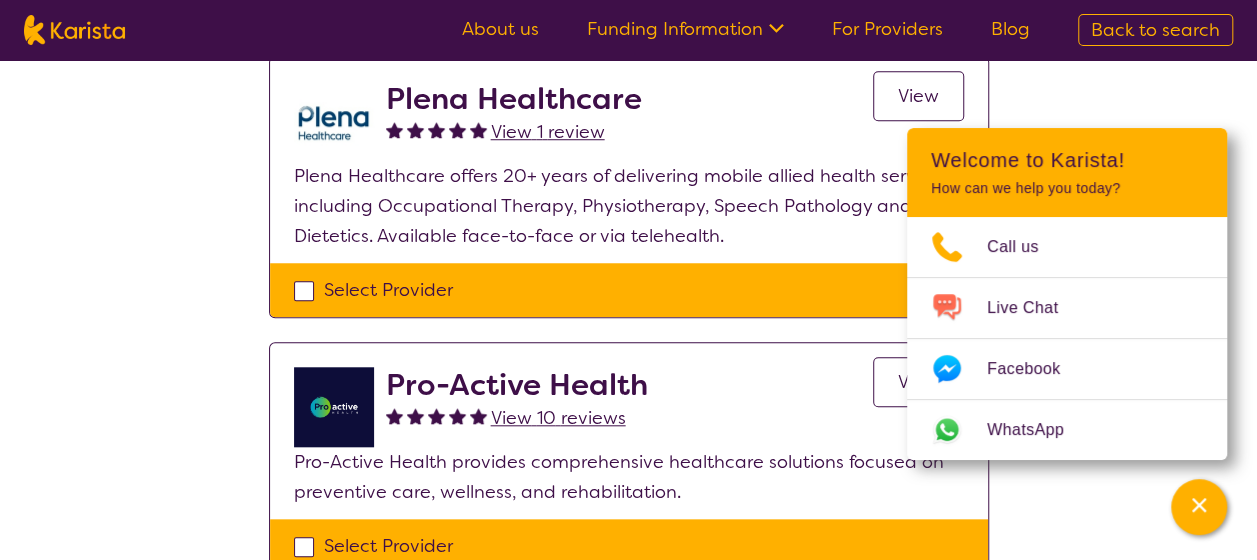 scroll, scrollTop: 700, scrollLeft: 0, axis: vertical 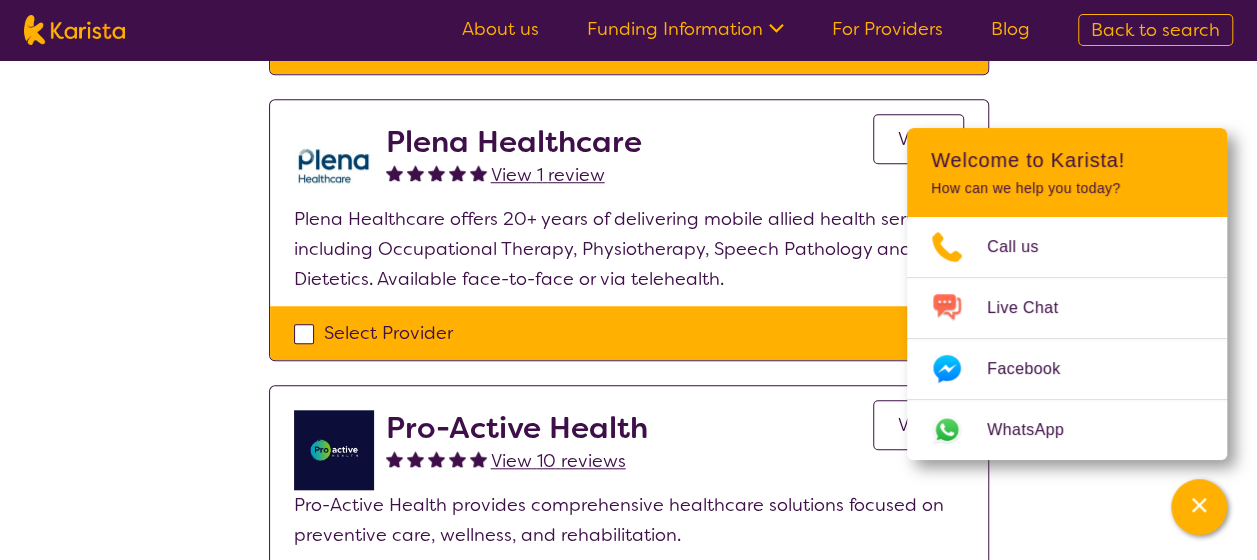 click at bounding box center [334, 450] 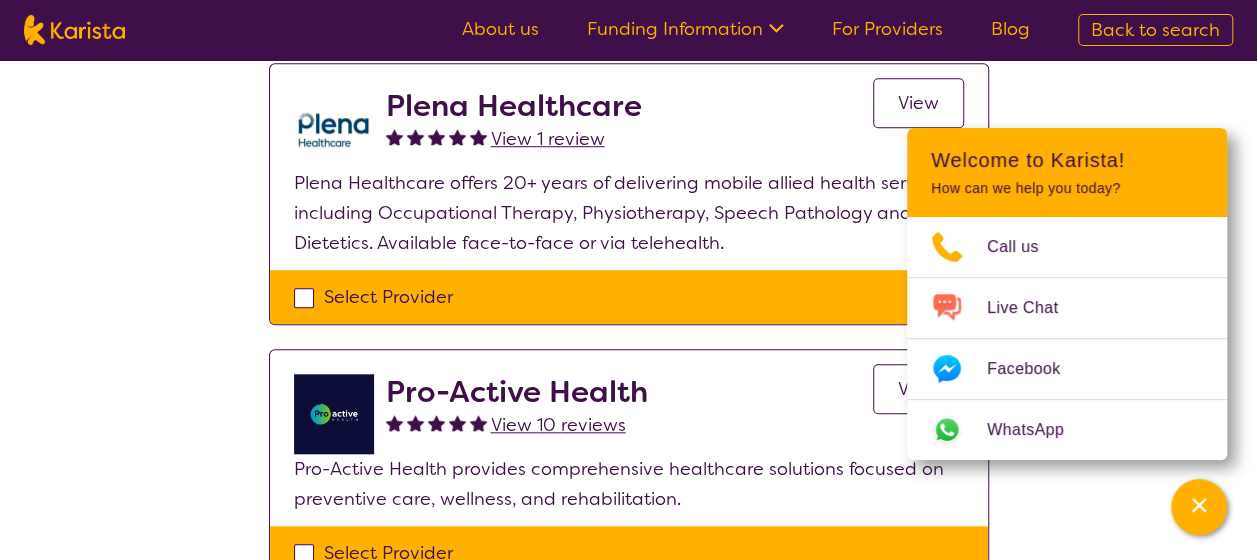 scroll, scrollTop: 700, scrollLeft: 0, axis: vertical 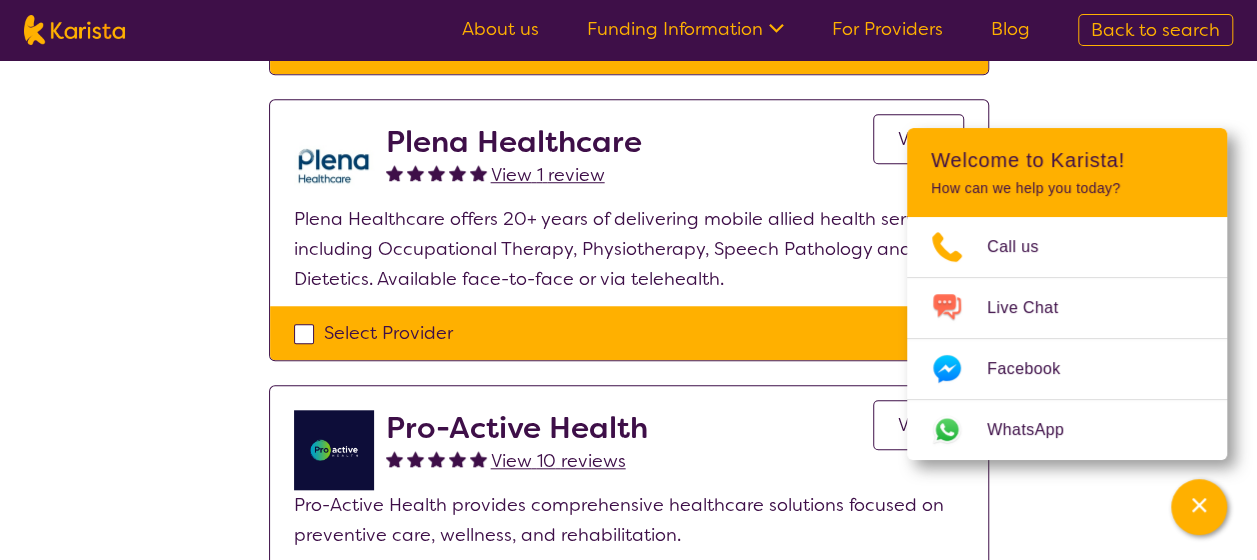 drag, startPoint x: 363, startPoint y: 454, endPoint x: 379, endPoint y: 454, distance: 16 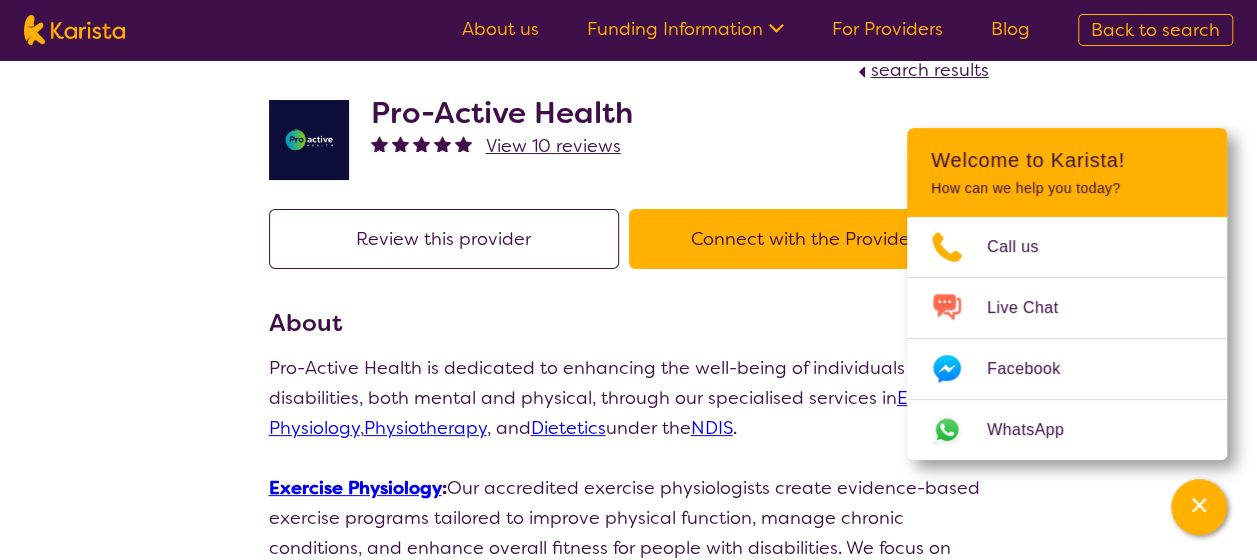 scroll, scrollTop: 0, scrollLeft: 0, axis: both 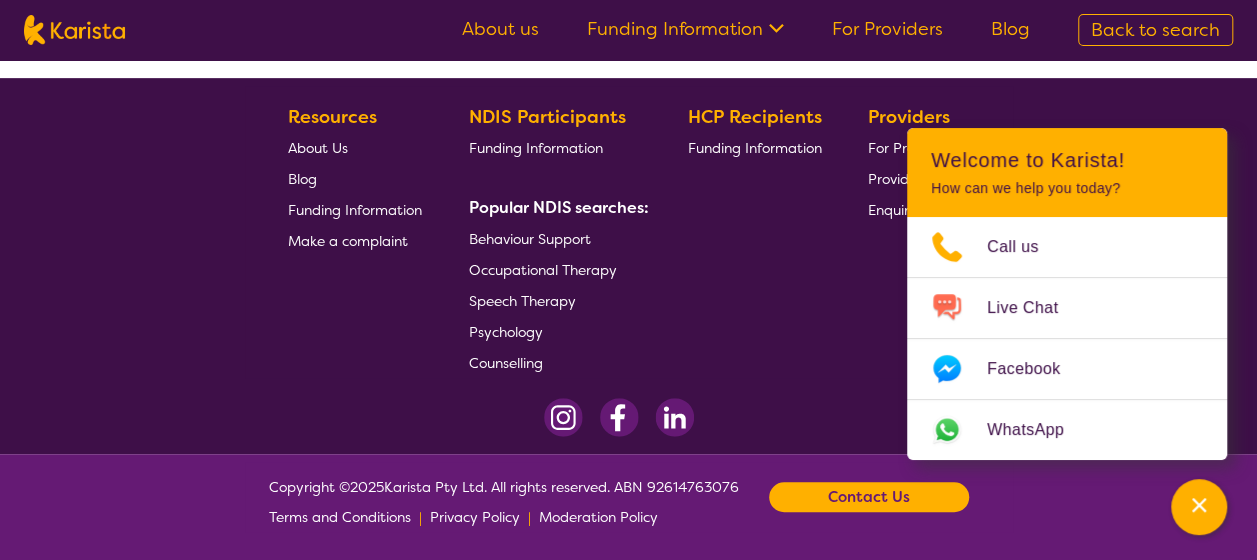 select on "by_score" 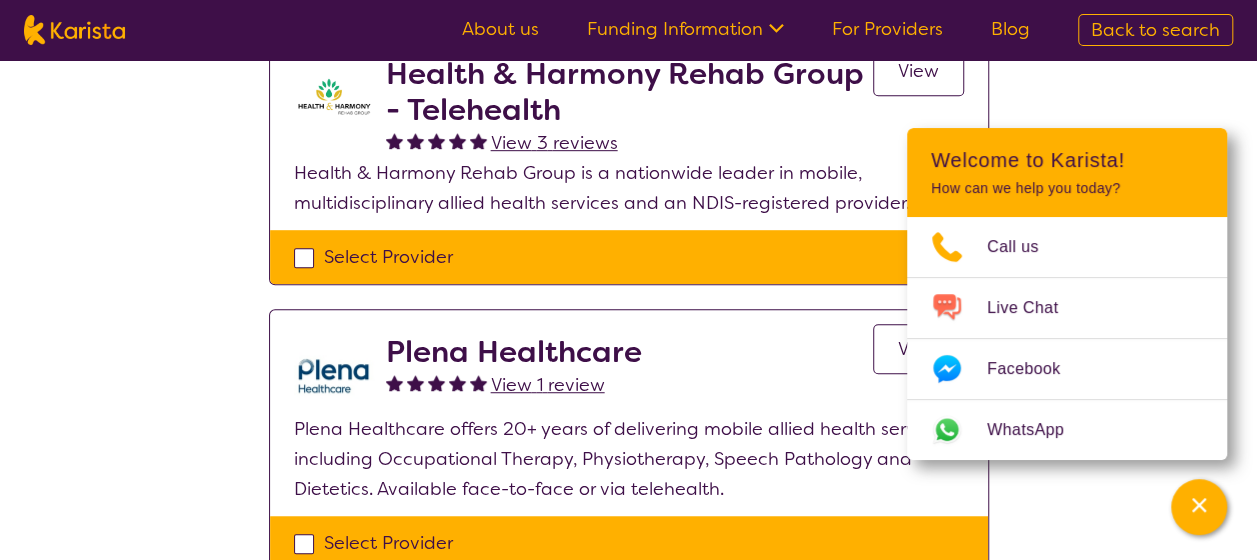 scroll, scrollTop: 552, scrollLeft: 0, axis: vertical 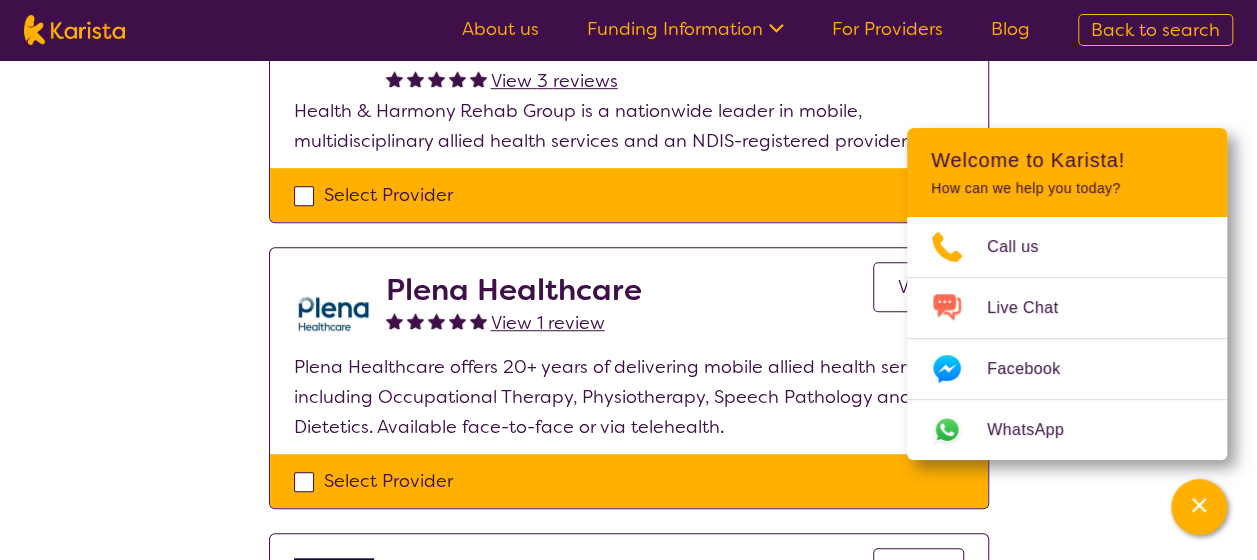 click at bounding box center [334, 312] 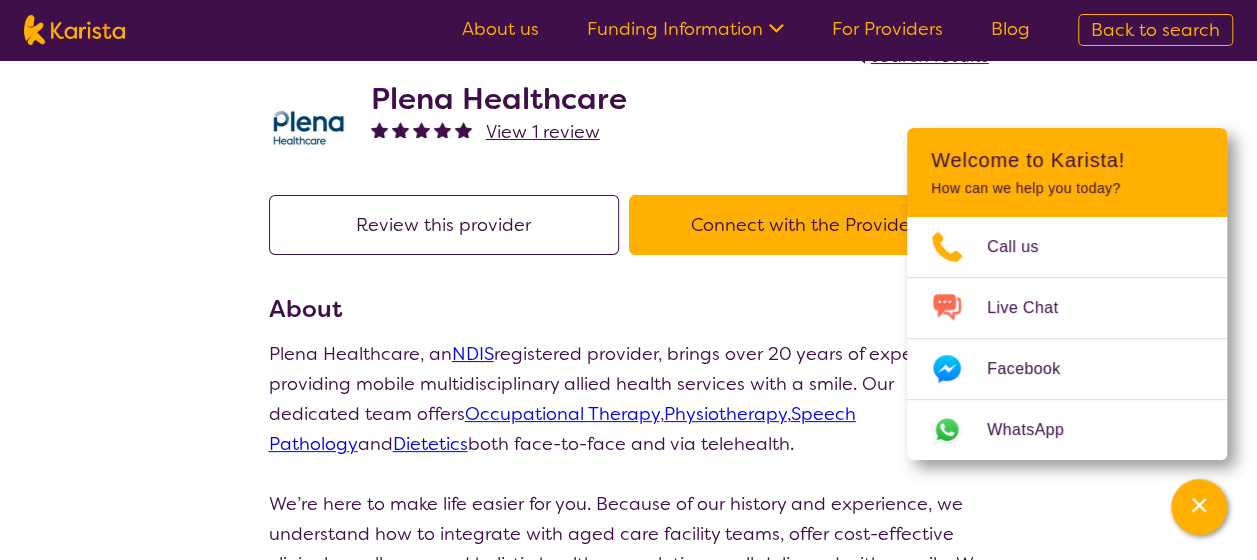 scroll, scrollTop: 0, scrollLeft: 0, axis: both 